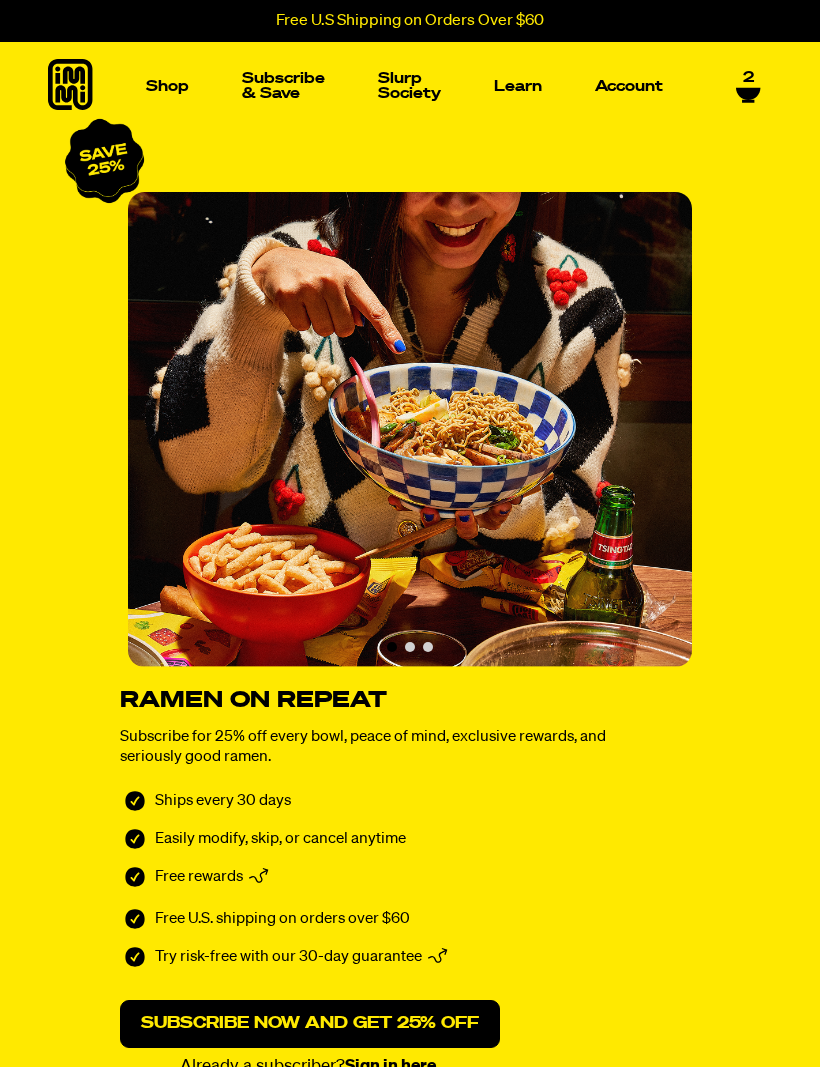scroll, scrollTop: 0, scrollLeft: 0, axis: both 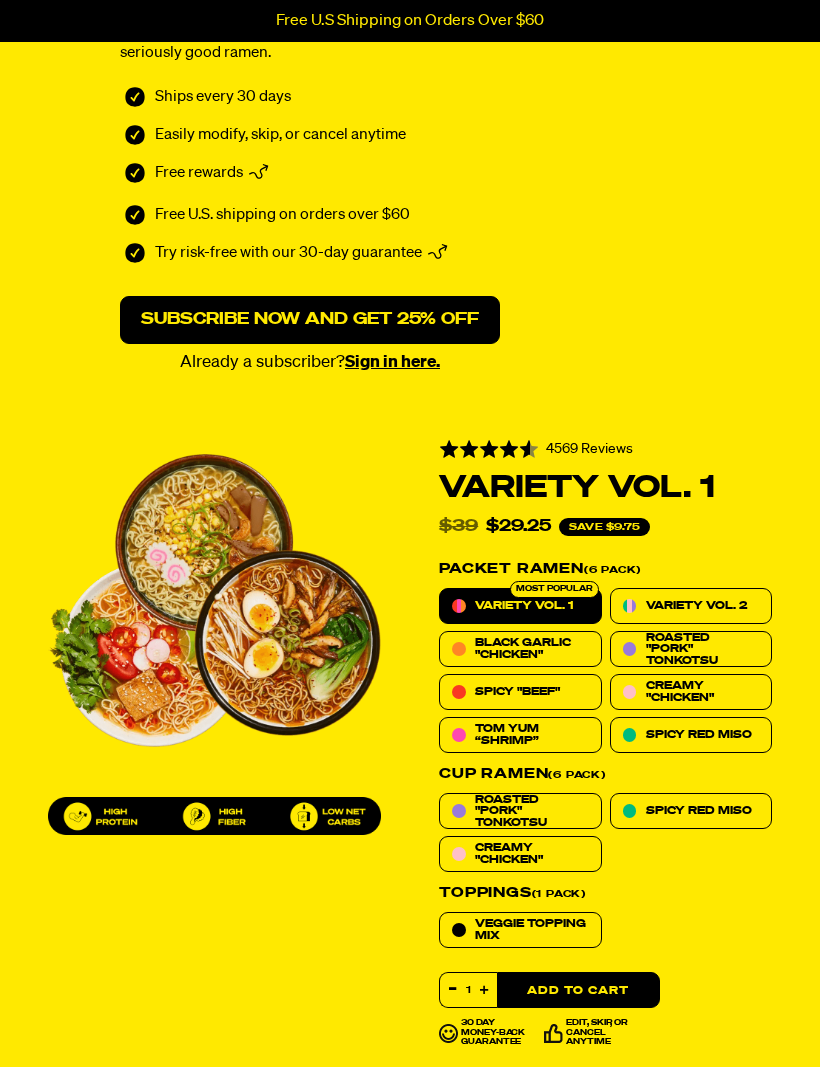 click on "Variety Vol. 2" at bounding box center (696, 606) 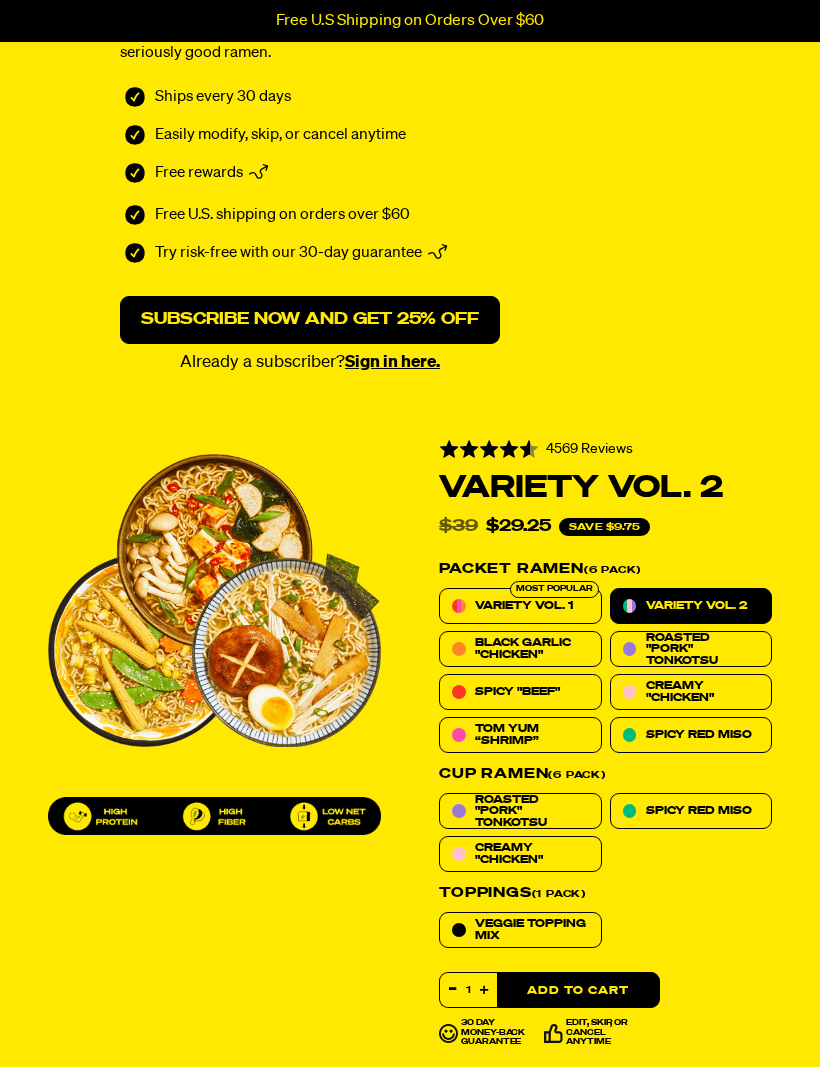click on "Sign in here." at bounding box center (392, 362) 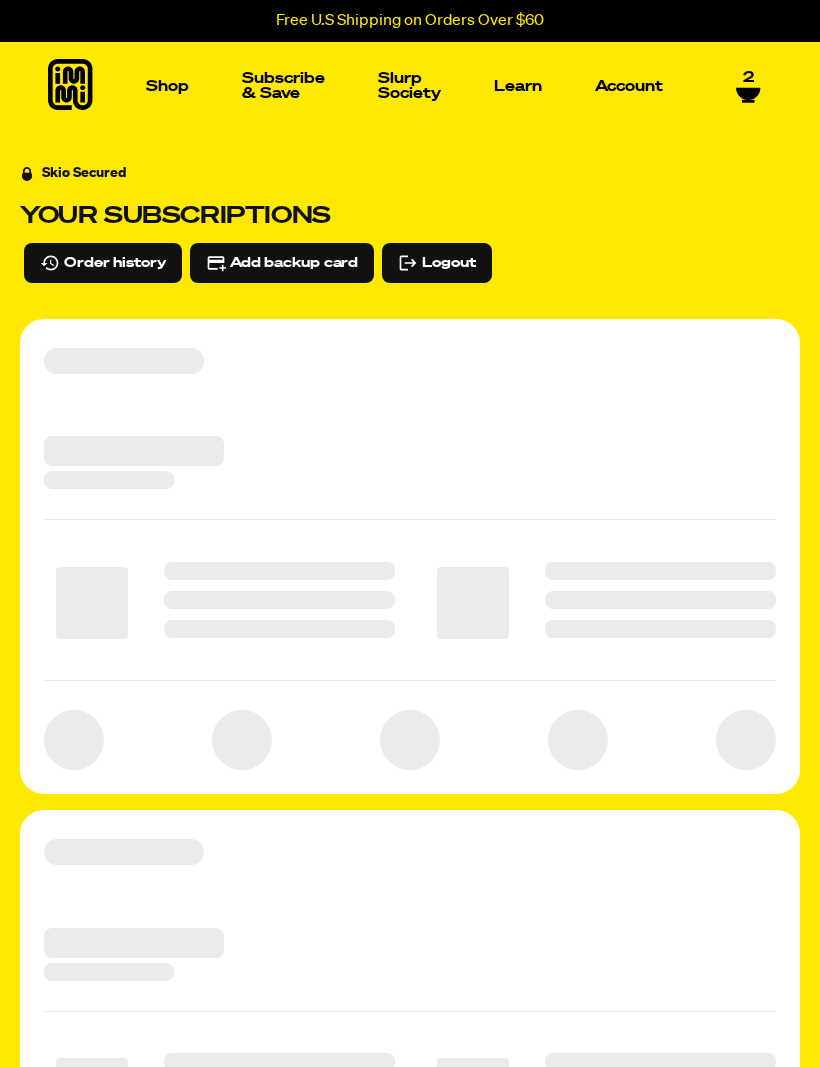 scroll, scrollTop: 0, scrollLeft: 0, axis: both 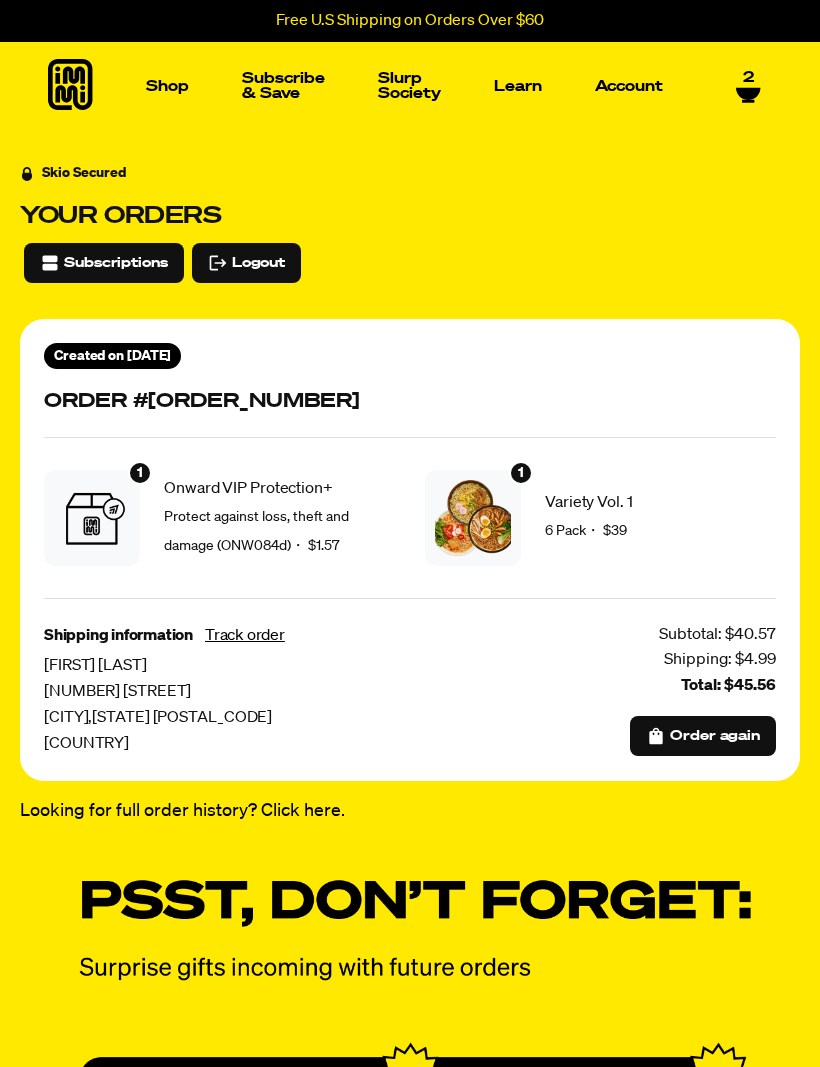 click on "Subscriptions" at bounding box center [116, 263] 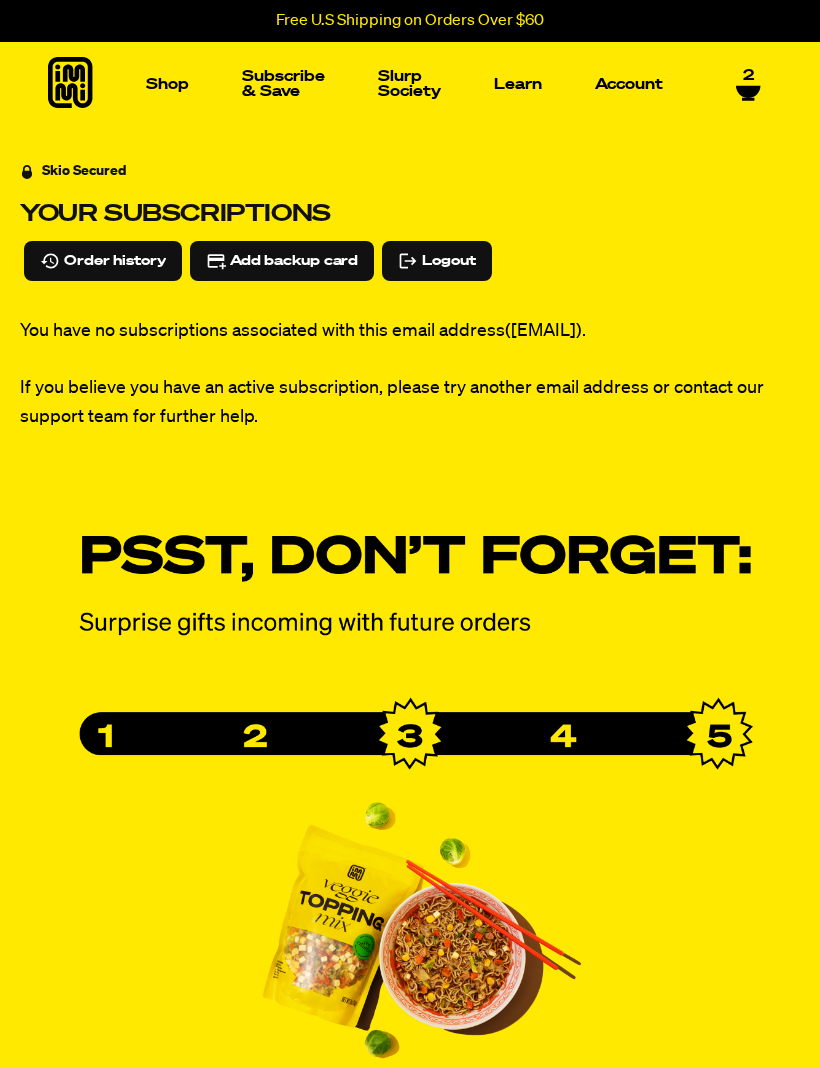 scroll, scrollTop: 4, scrollLeft: 0, axis: vertical 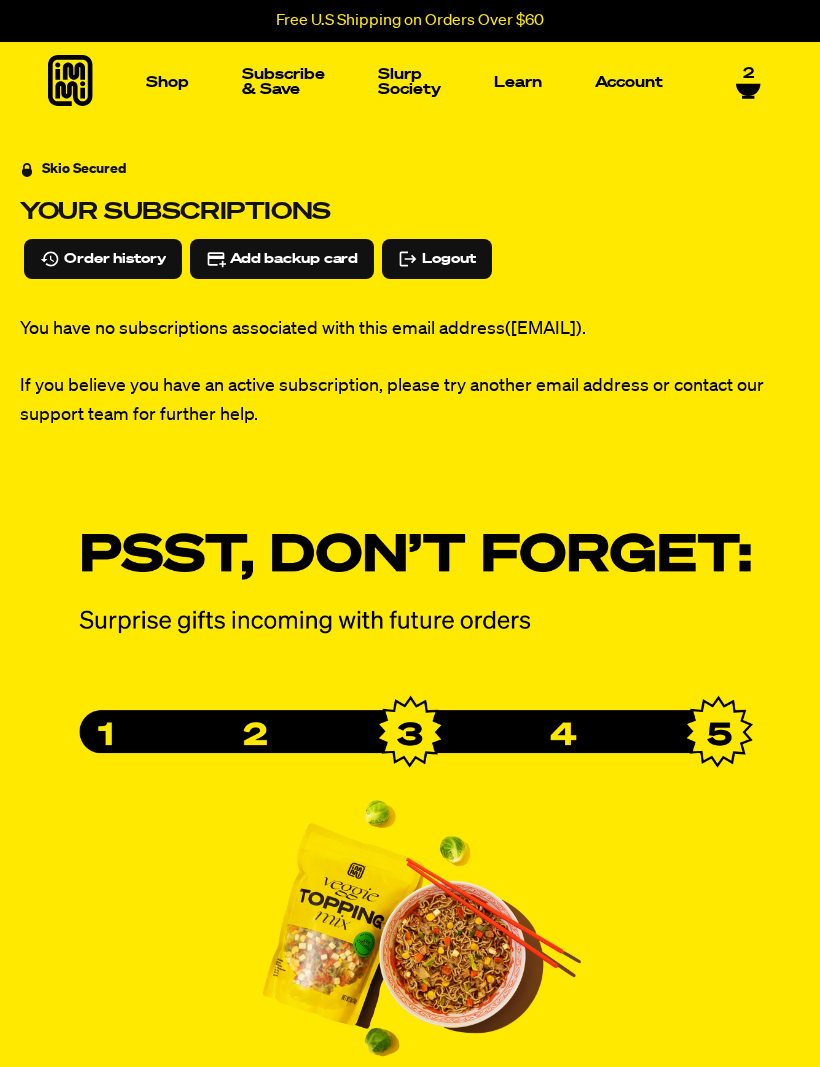 click on "Subscribe & Save" at bounding box center [283, 82] 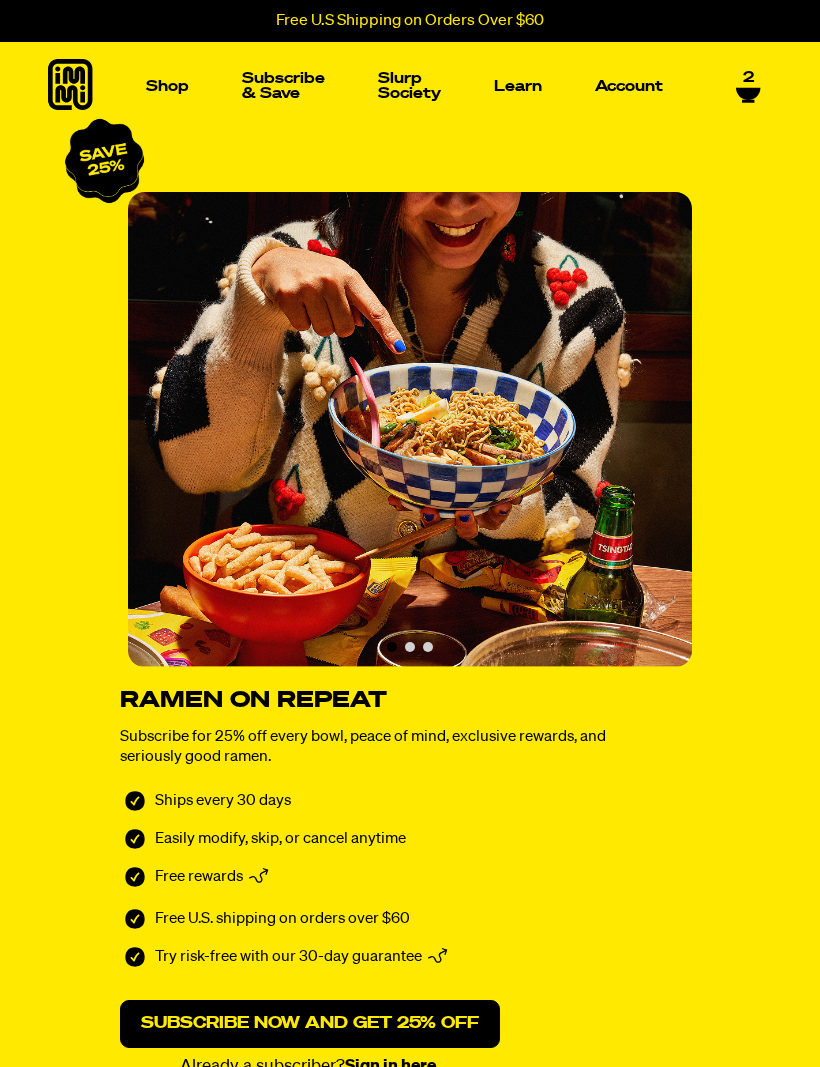 select on "Every 30 Days" 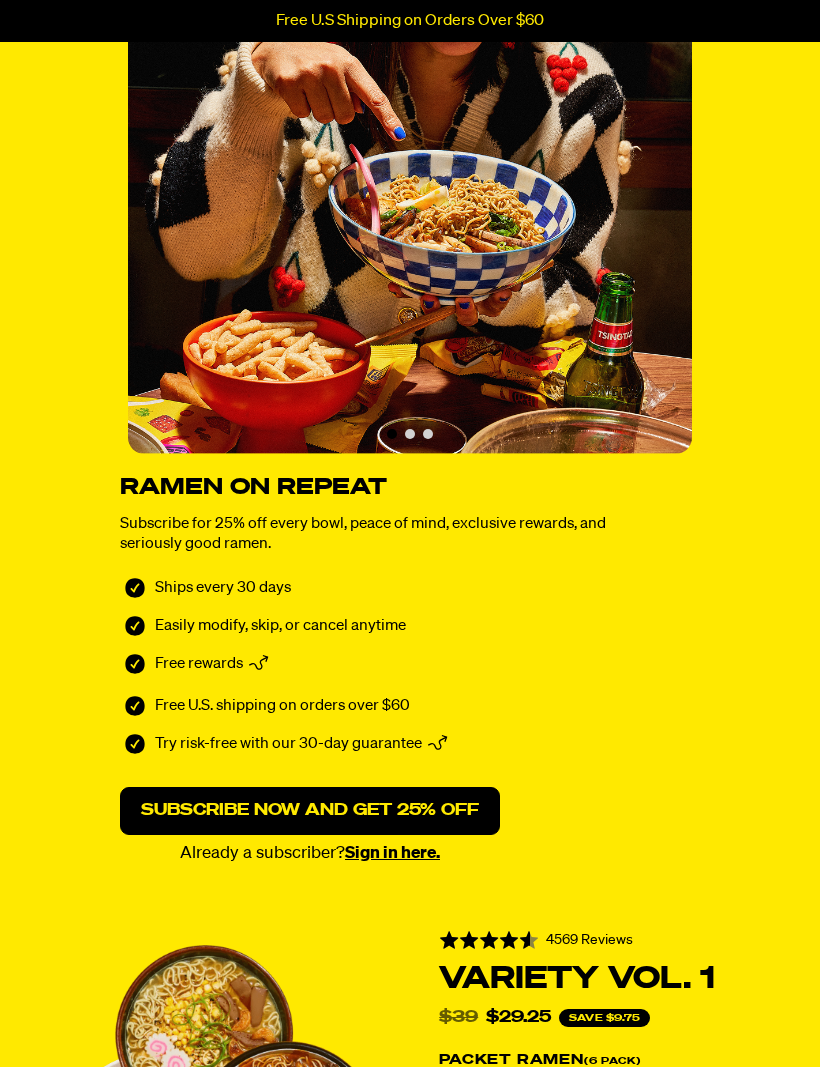 scroll, scrollTop: 0, scrollLeft: 0, axis: both 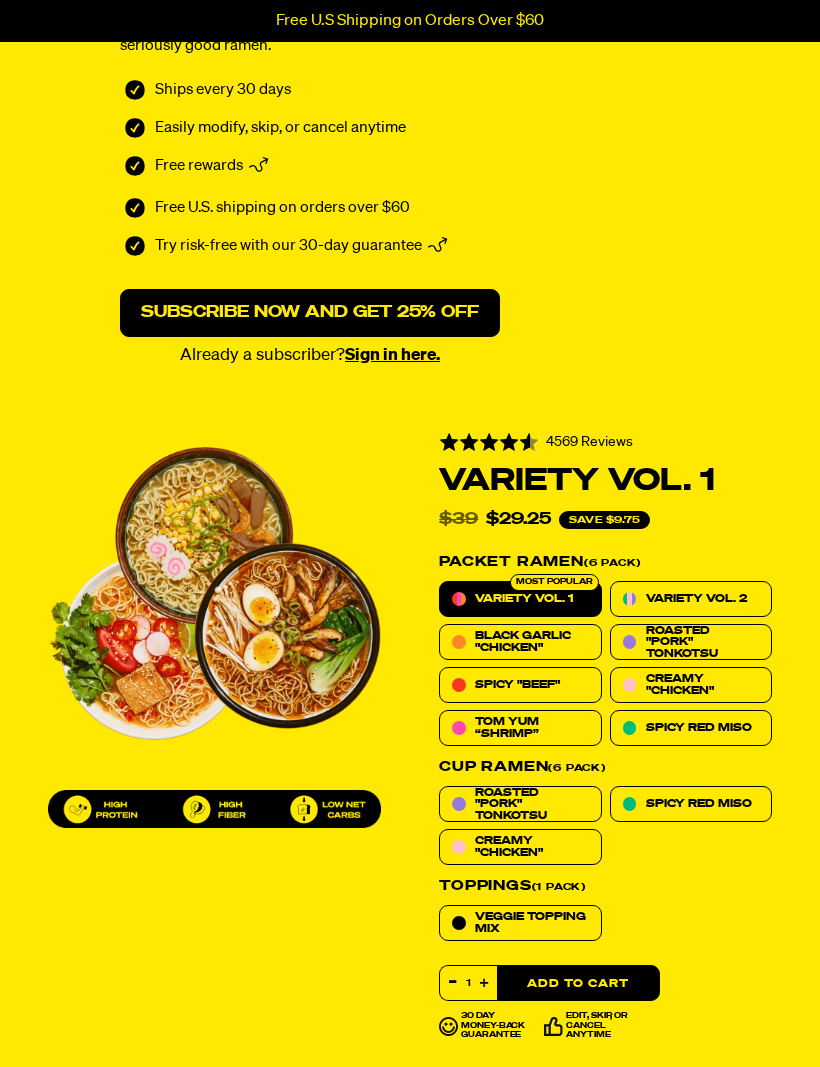 click on "Variety Vol. 2" at bounding box center (696, 599) 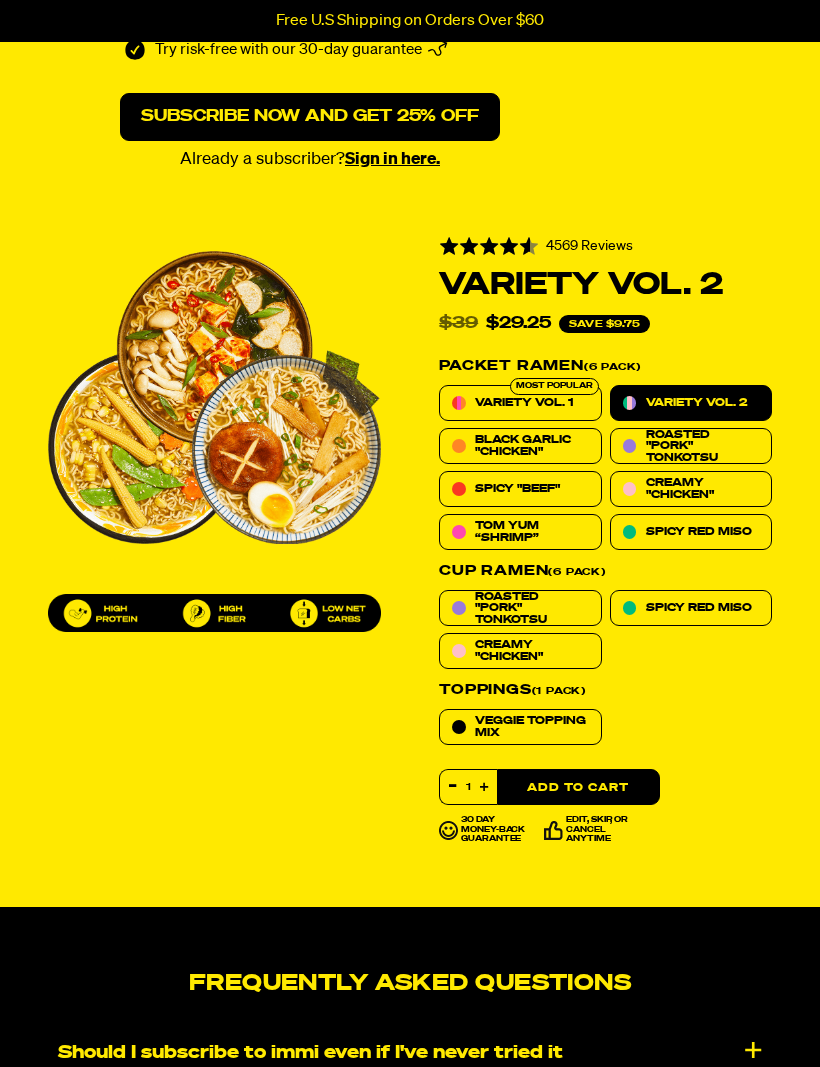 scroll, scrollTop: 907, scrollLeft: 0, axis: vertical 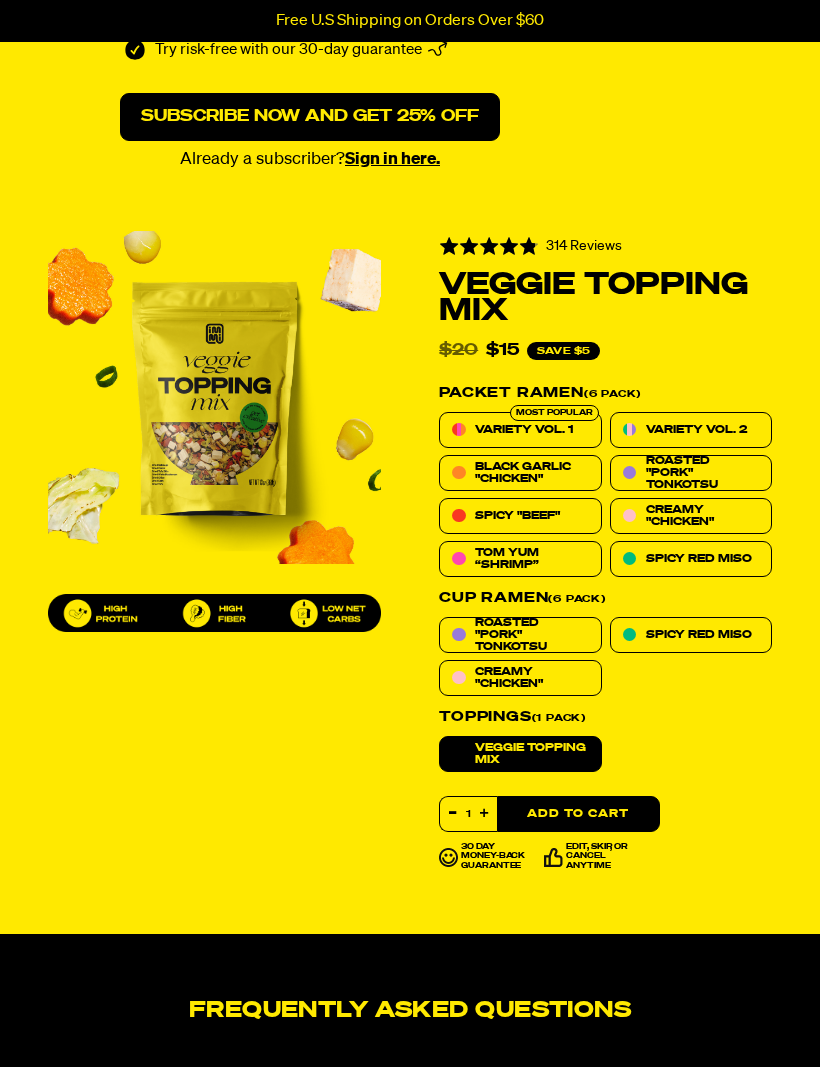 click at bounding box center (214, 397) 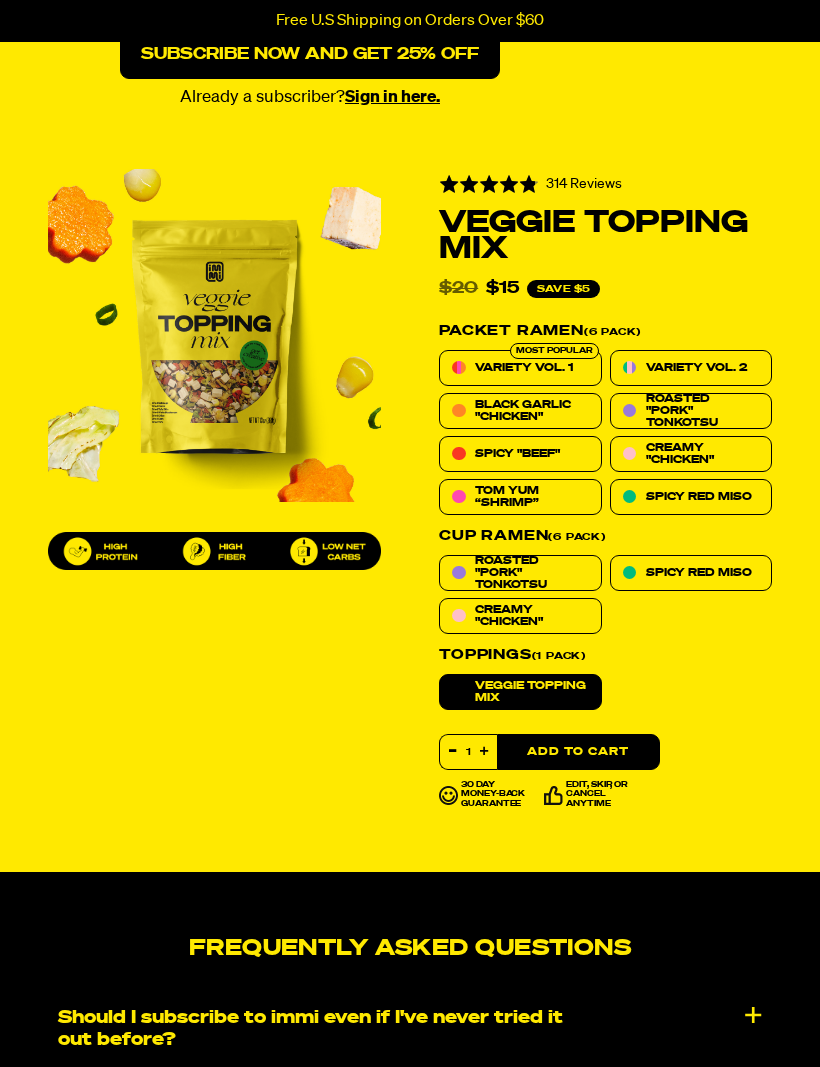 scroll, scrollTop: 964, scrollLeft: 0, axis: vertical 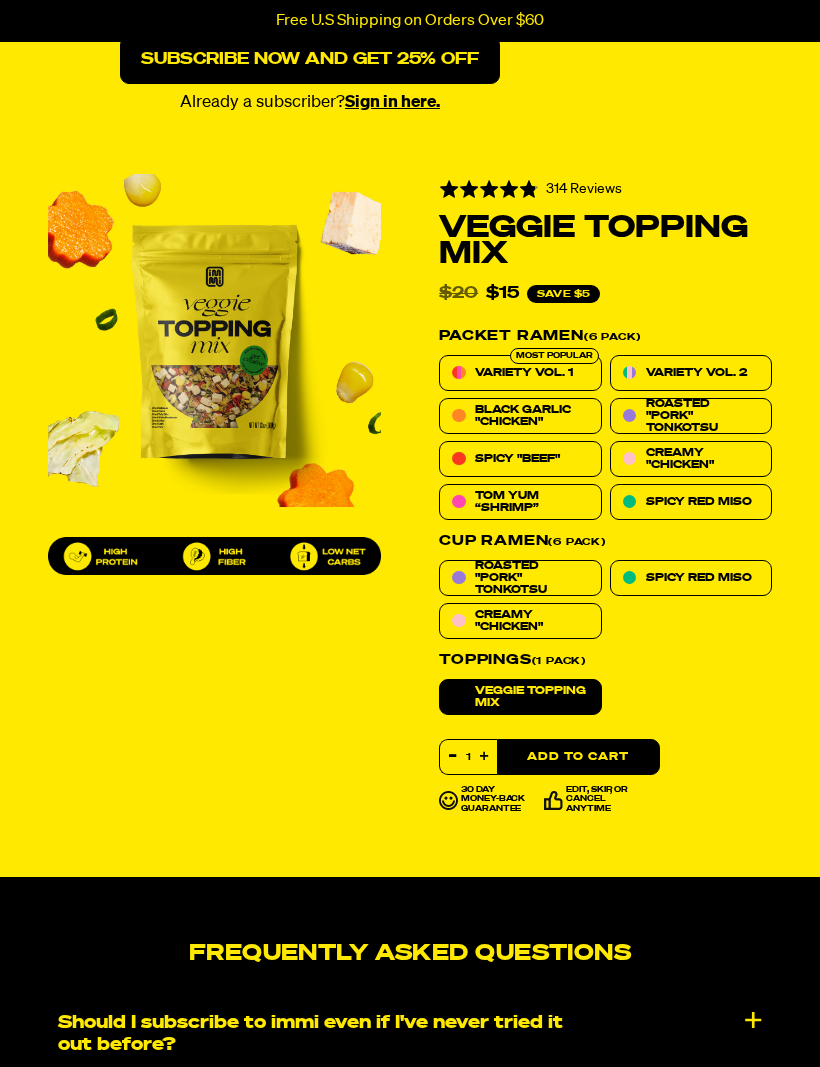 click on "Variety Vol. 2" at bounding box center (691, 373) 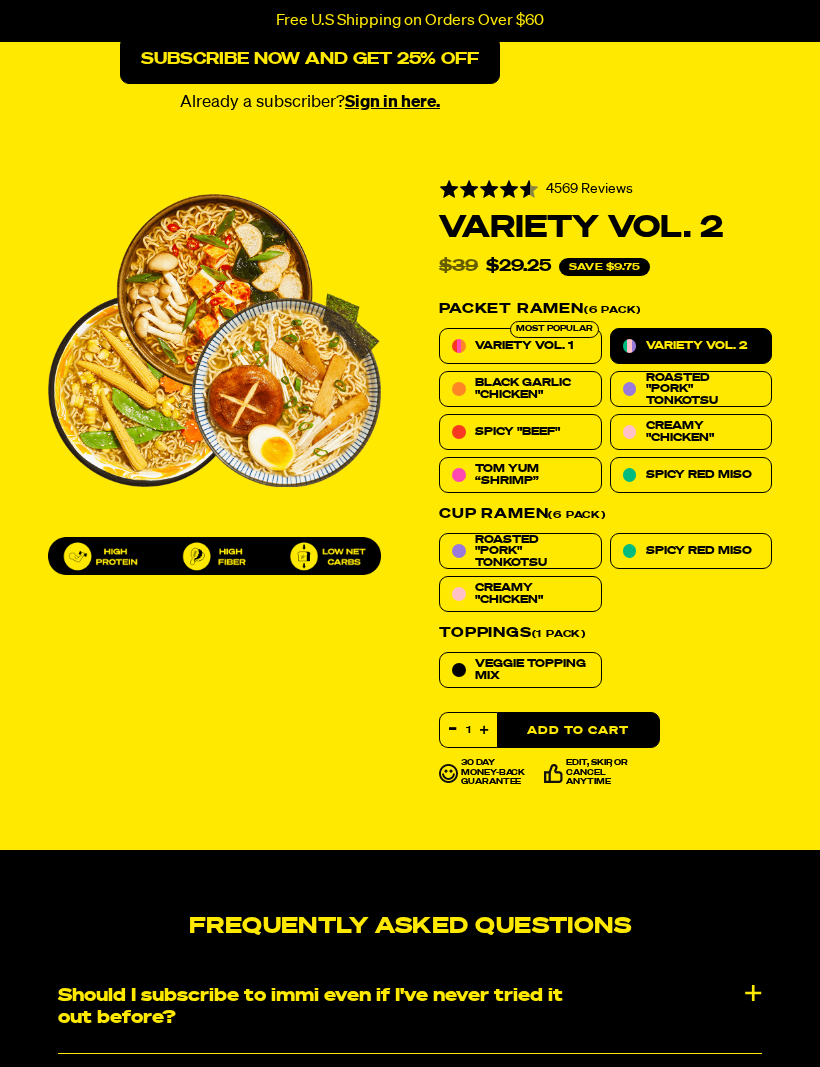 click on "Add to Cart" at bounding box center (578, 730) 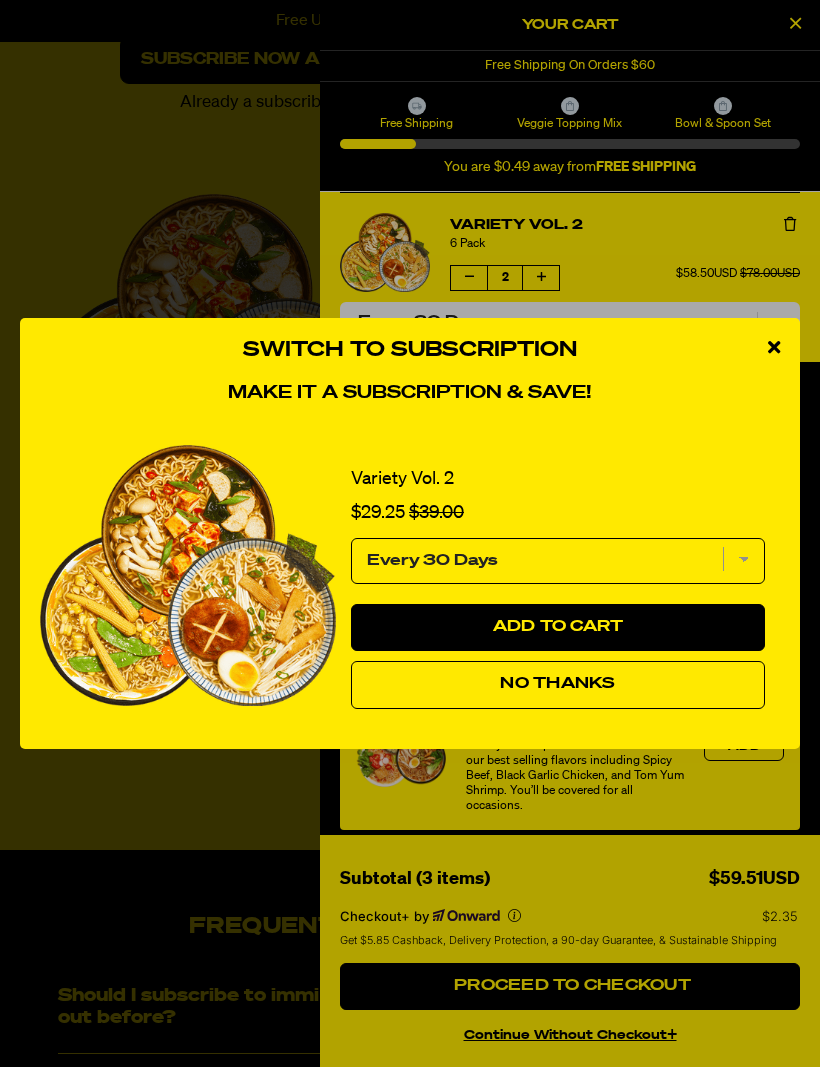 click on "Add to Cart" at bounding box center (558, 628) 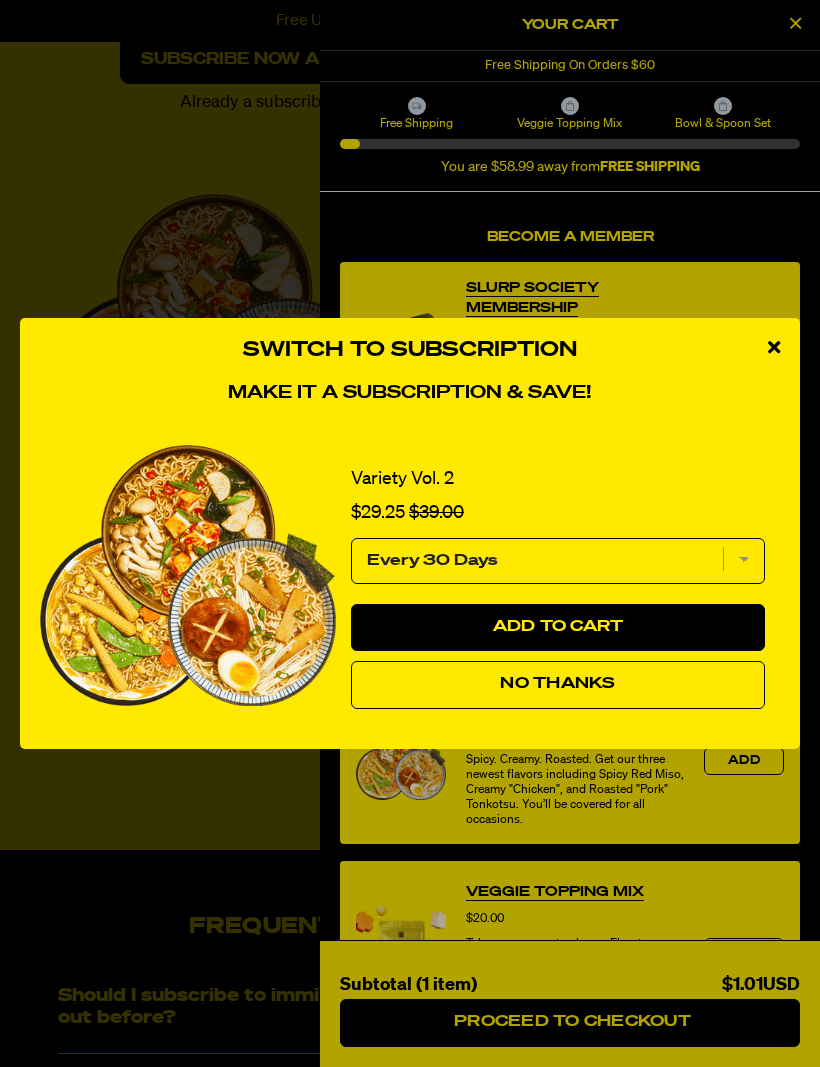 click on "Every 30 Days" at bounding box center [558, 561] 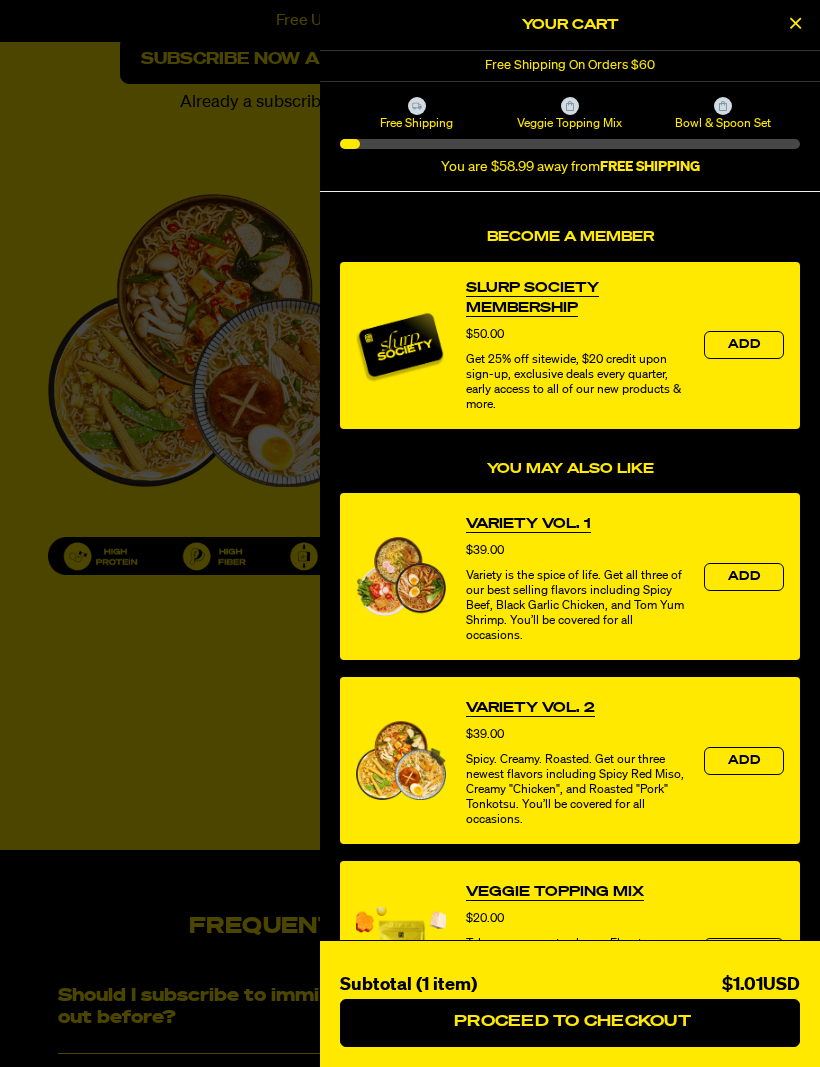 select on "Every 30 Days" 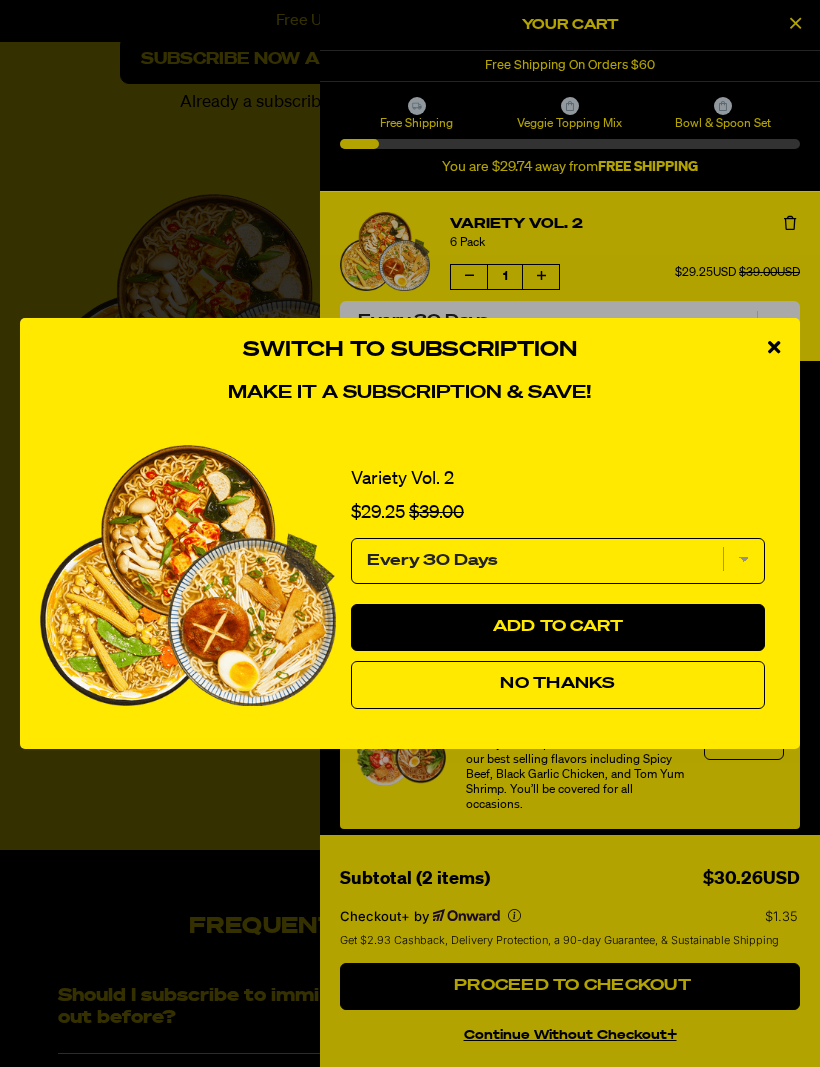 click at bounding box center (774, 347) 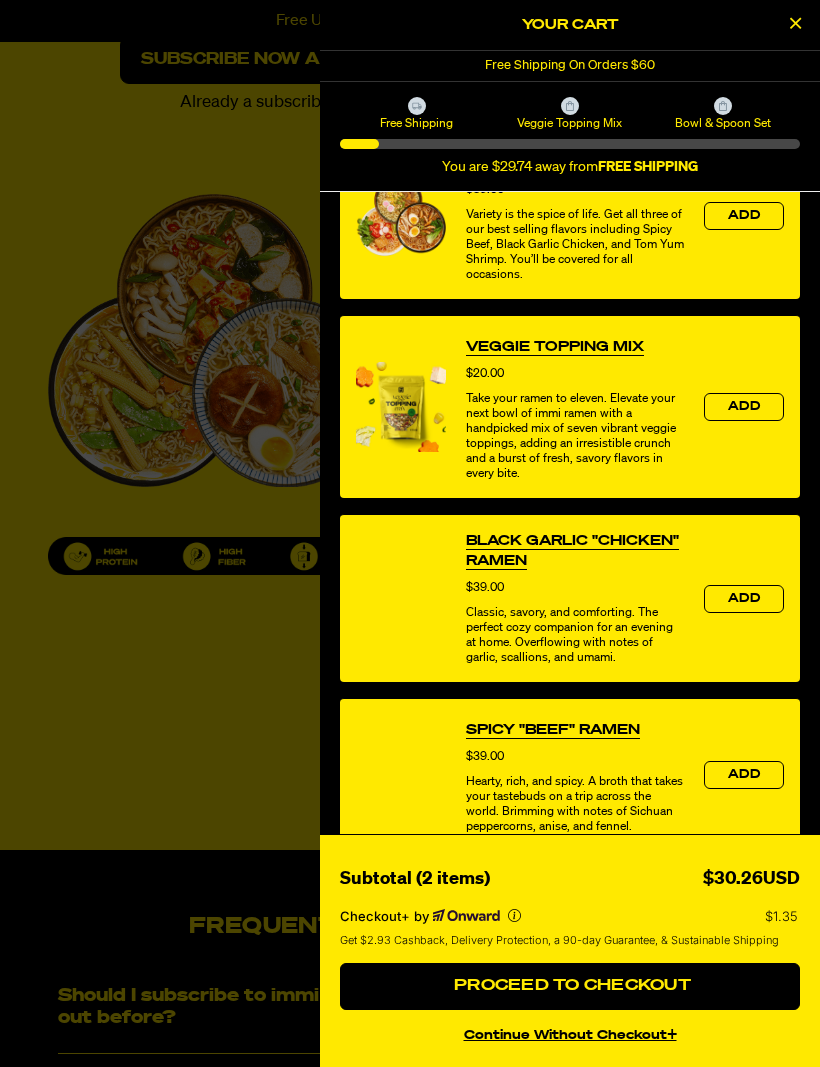 scroll, scrollTop: 528, scrollLeft: 0, axis: vertical 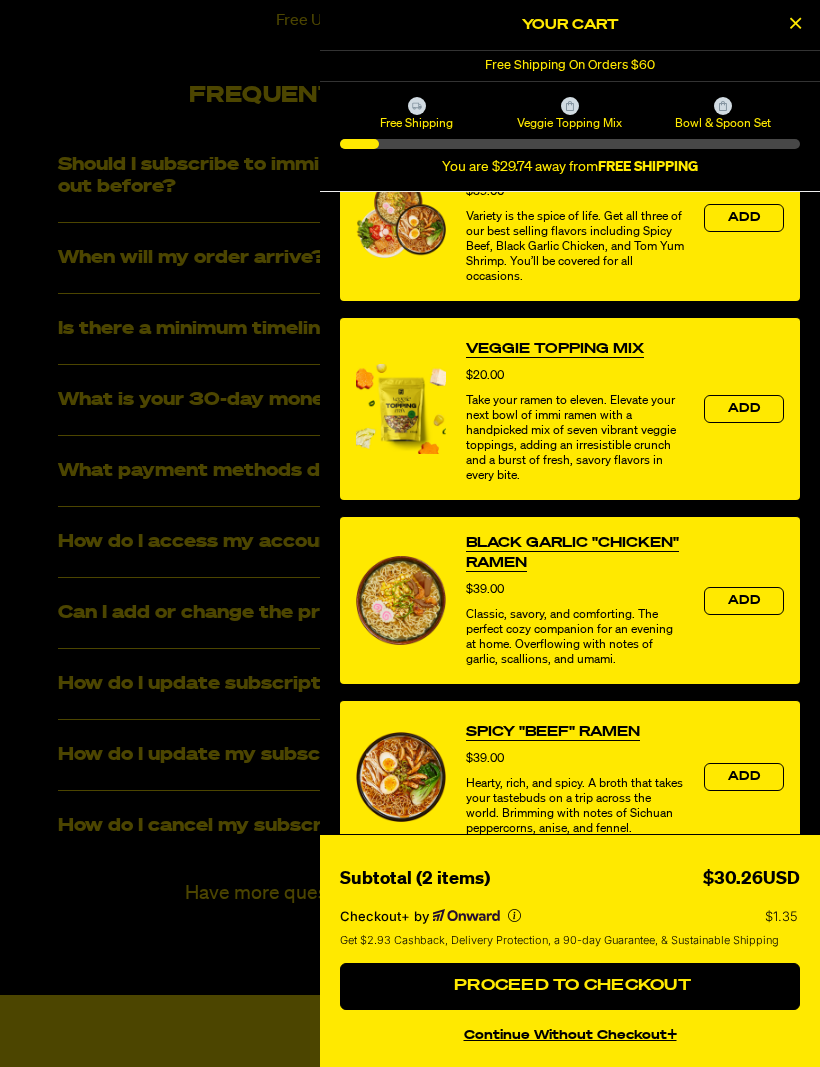 click on "Proceed to Checkout" at bounding box center (570, 986) 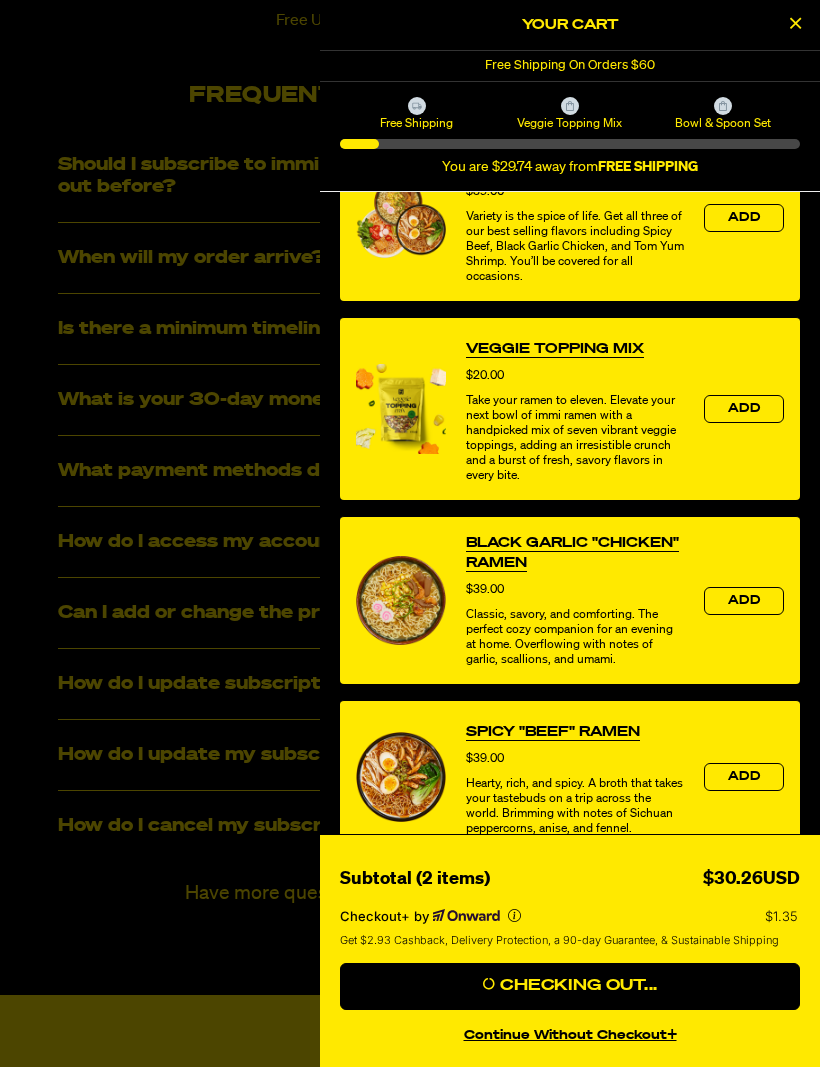 scroll, scrollTop: 1862, scrollLeft: 0, axis: vertical 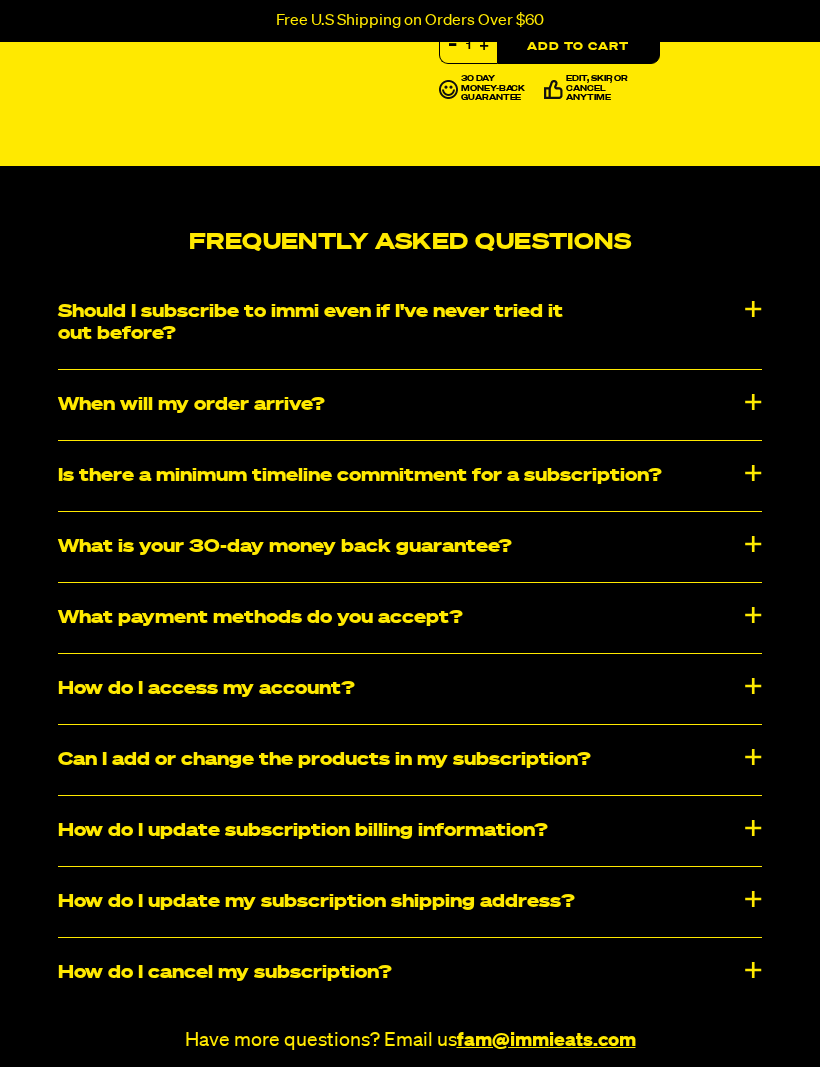 click on "Should I subscribe to immi even if I've never tried it  out before?" at bounding box center [410, 323] 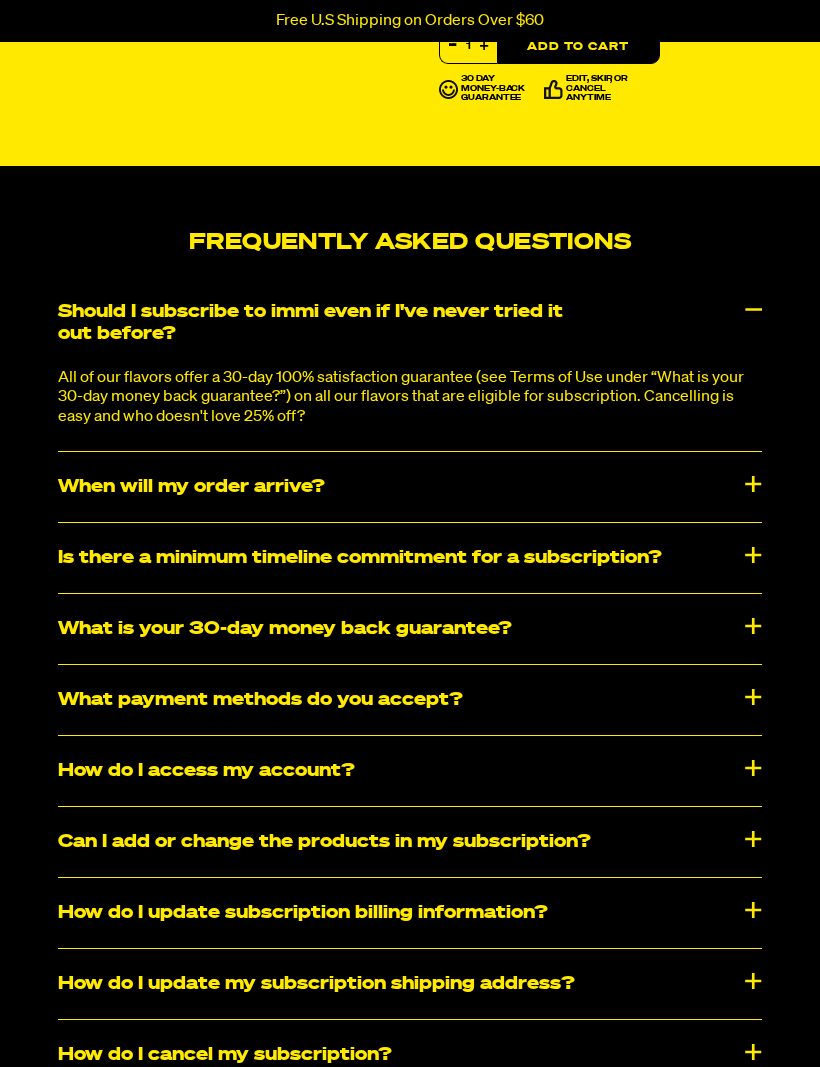 click on "When will my order arrive?" at bounding box center (410, 487) 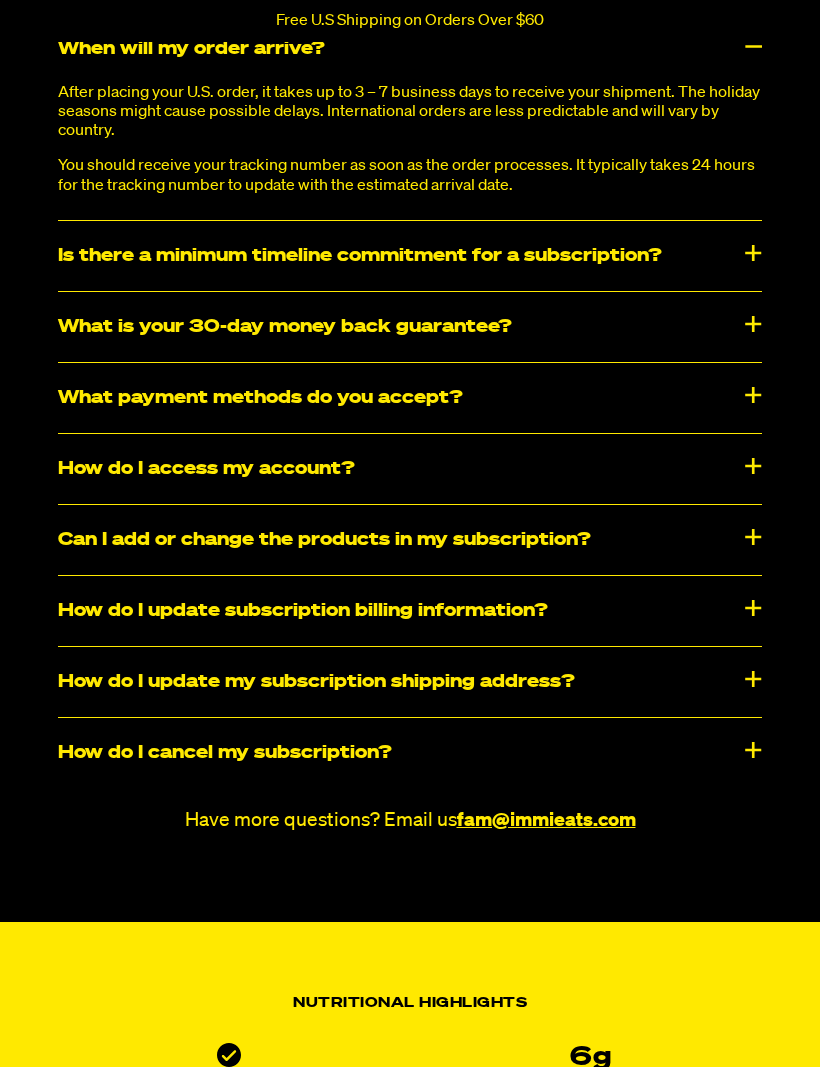scroll, scrollTop: 2086, scrollLeft: 0, axis: vertical 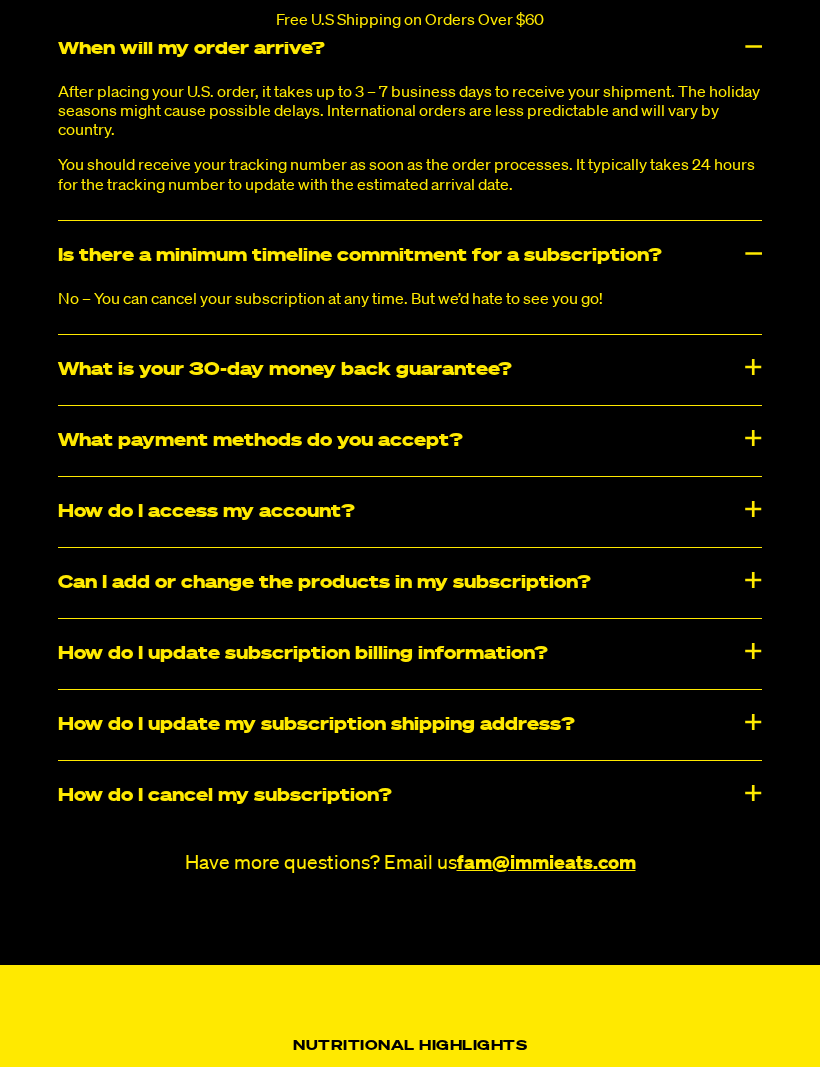 click on "What is your 30-day money back guarantee?" at bounding box center (410, 370) 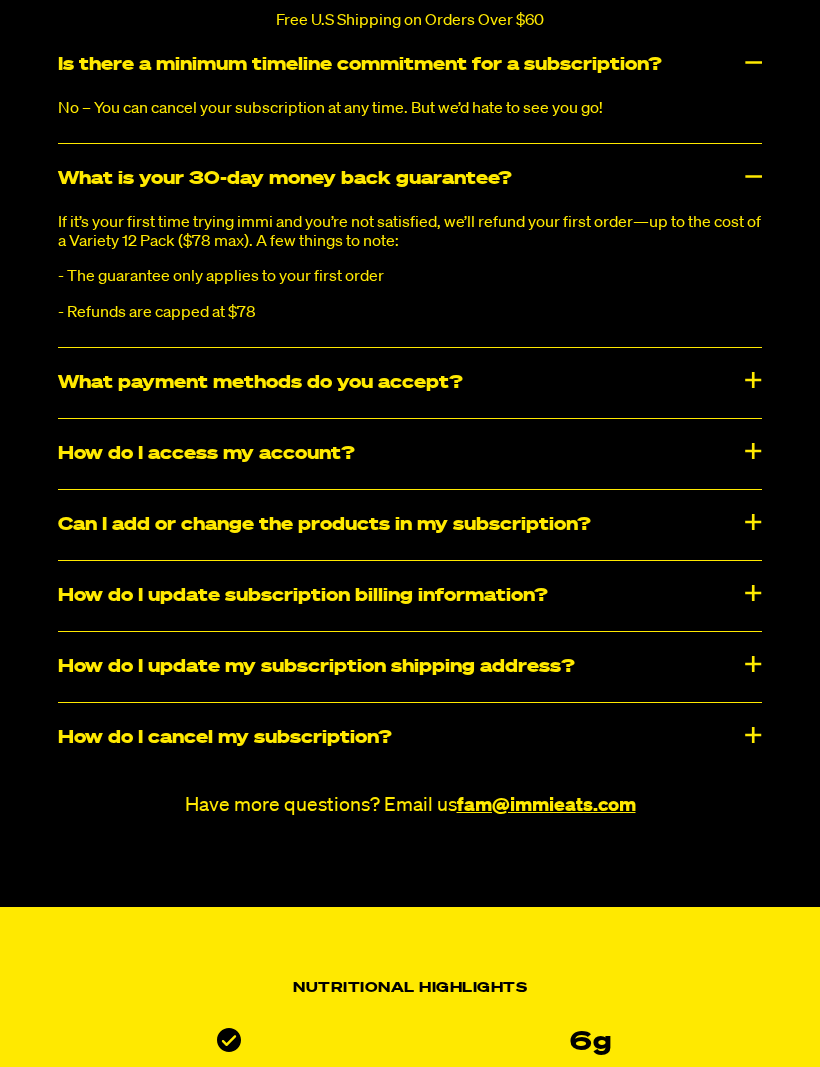 scroll, scrollTop: 2289, scrollLeft: 0, axis: vertical 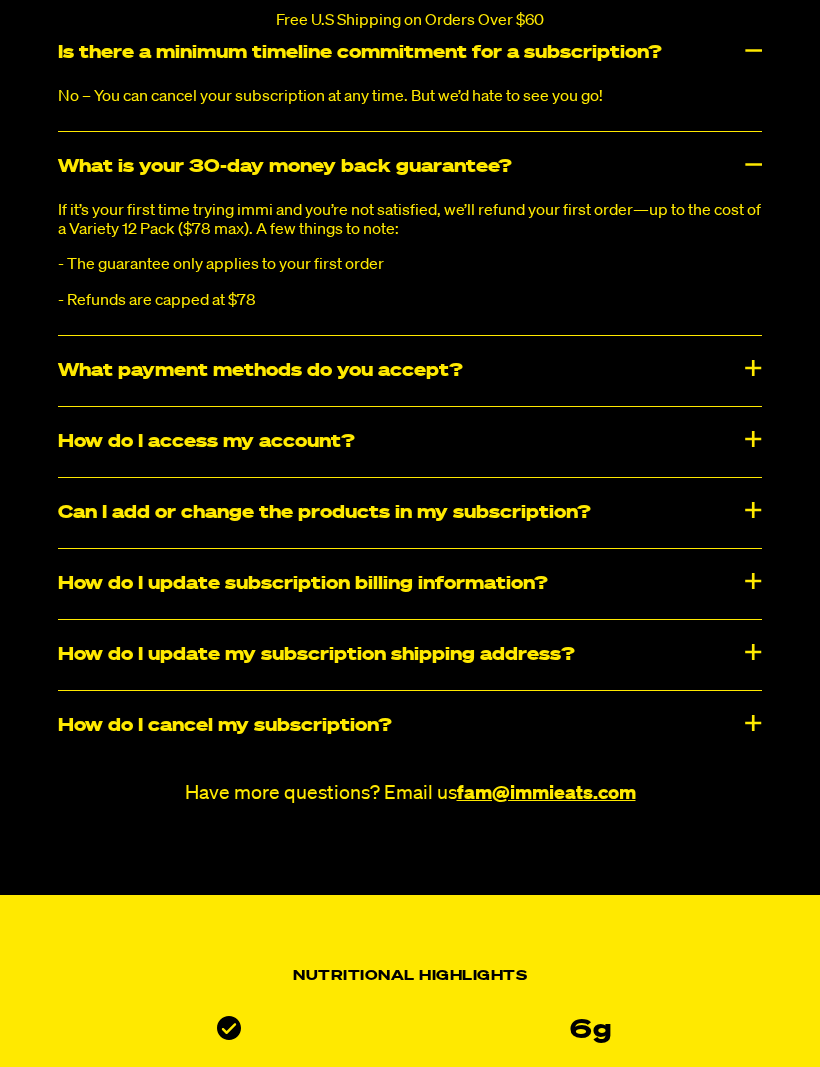 click on "Can I add or change the products in my subscription?" at bounding box center (410, 513) 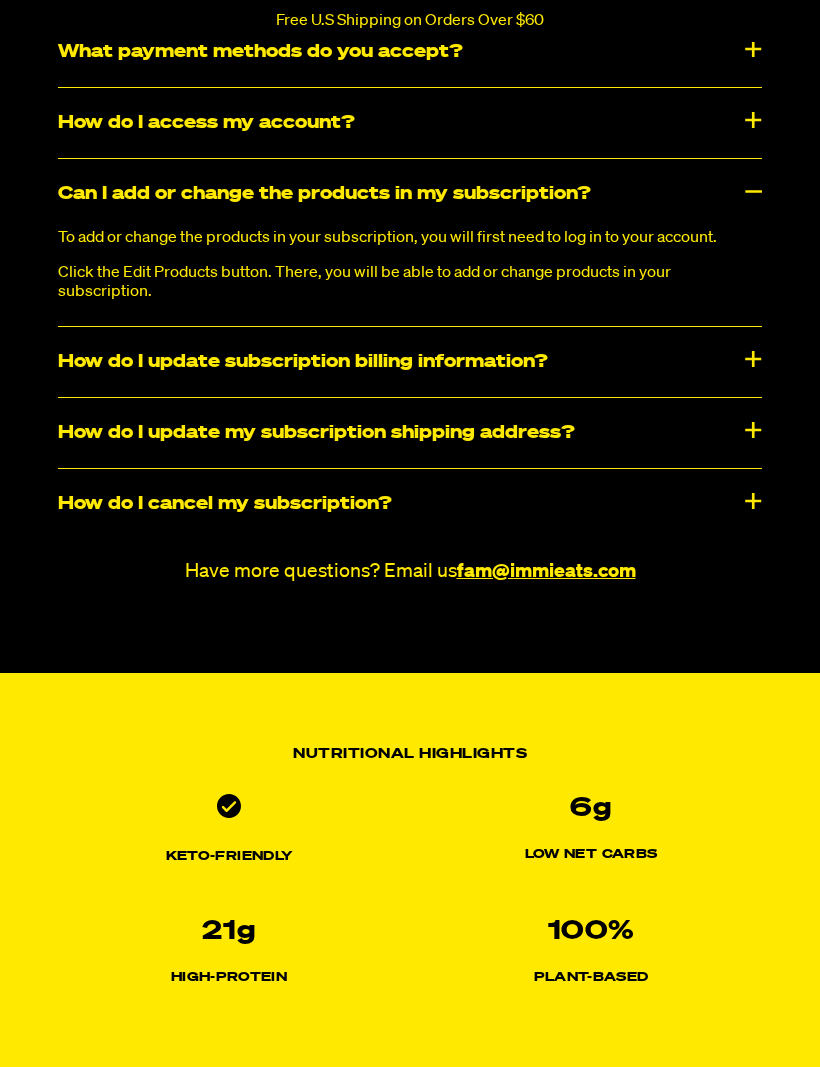 scroll, scrollTop: 2608, scrollLeft: 0, axis: vertical 